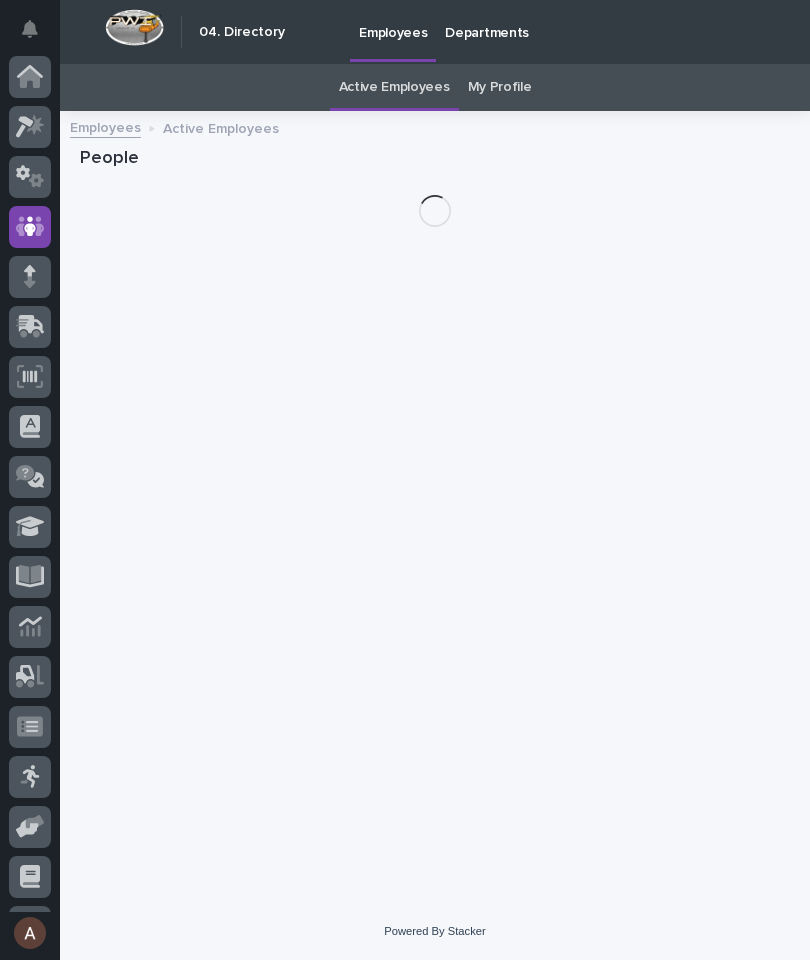 scroll, scrollTop: 0, scrollLeft: 0, axis: both 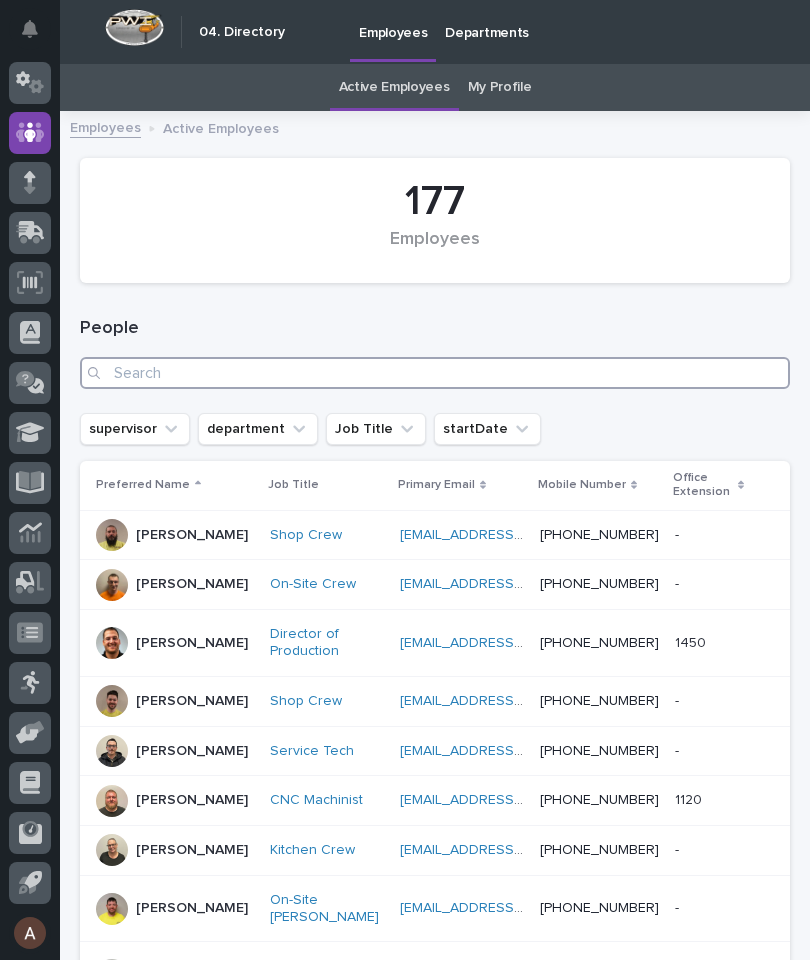 click at bounding box center (435, 373) 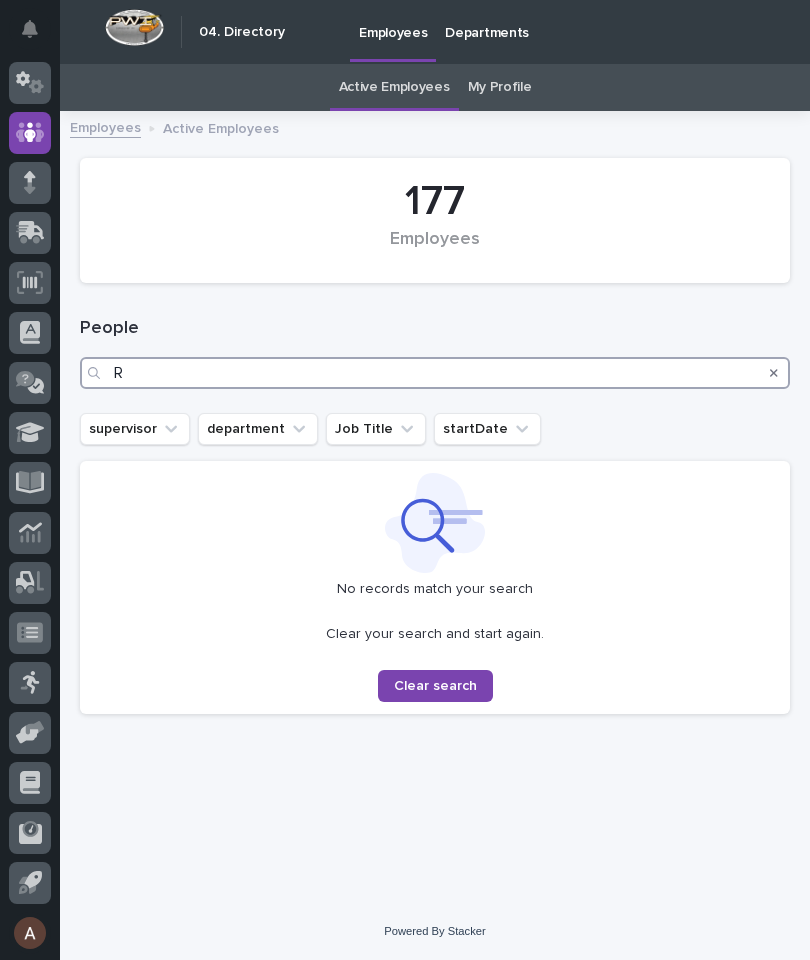type on "R" 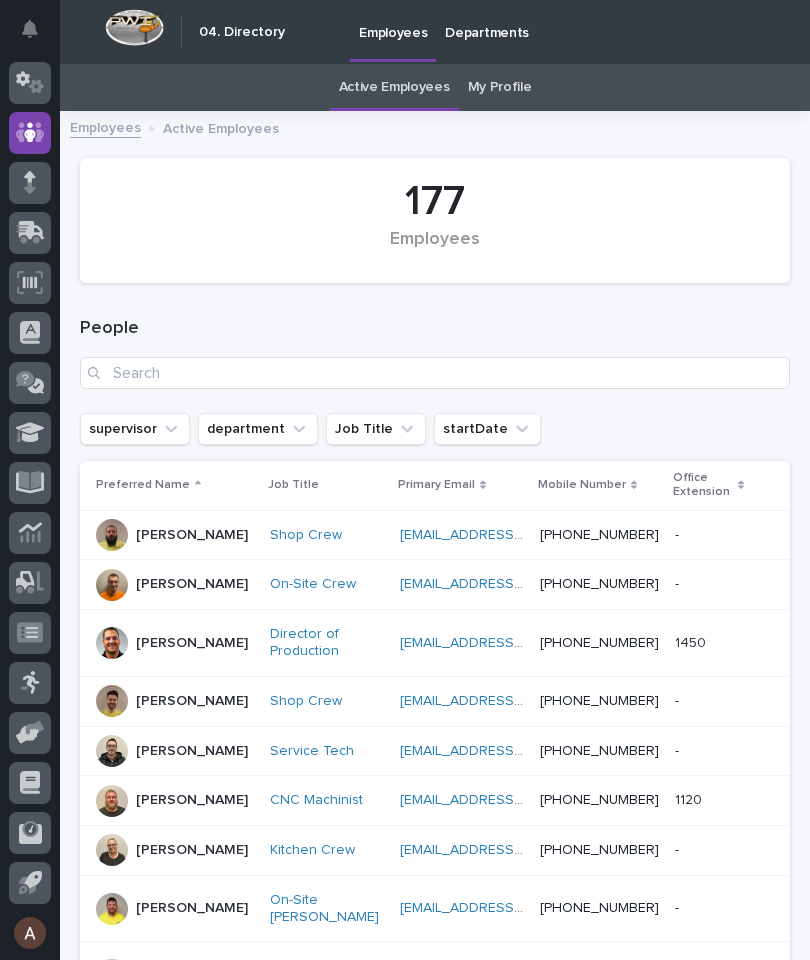 click on "department" at bounding box center (258, 429) 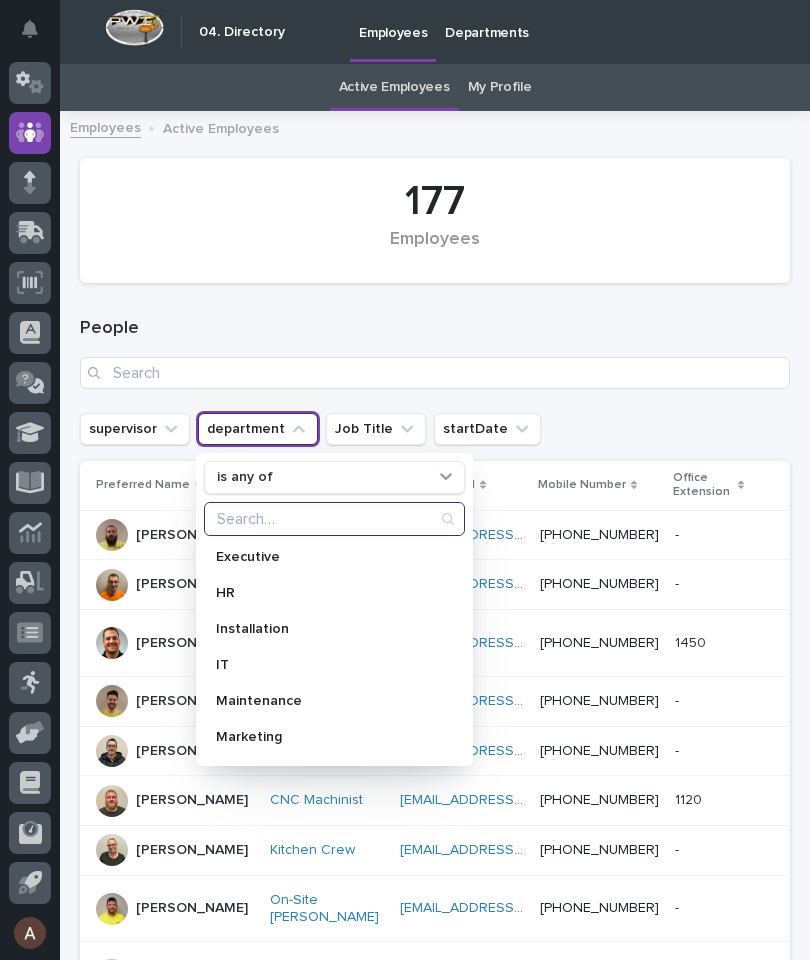 scroll, scrollTop: 111, scrollLeft: 0, axis: vertical 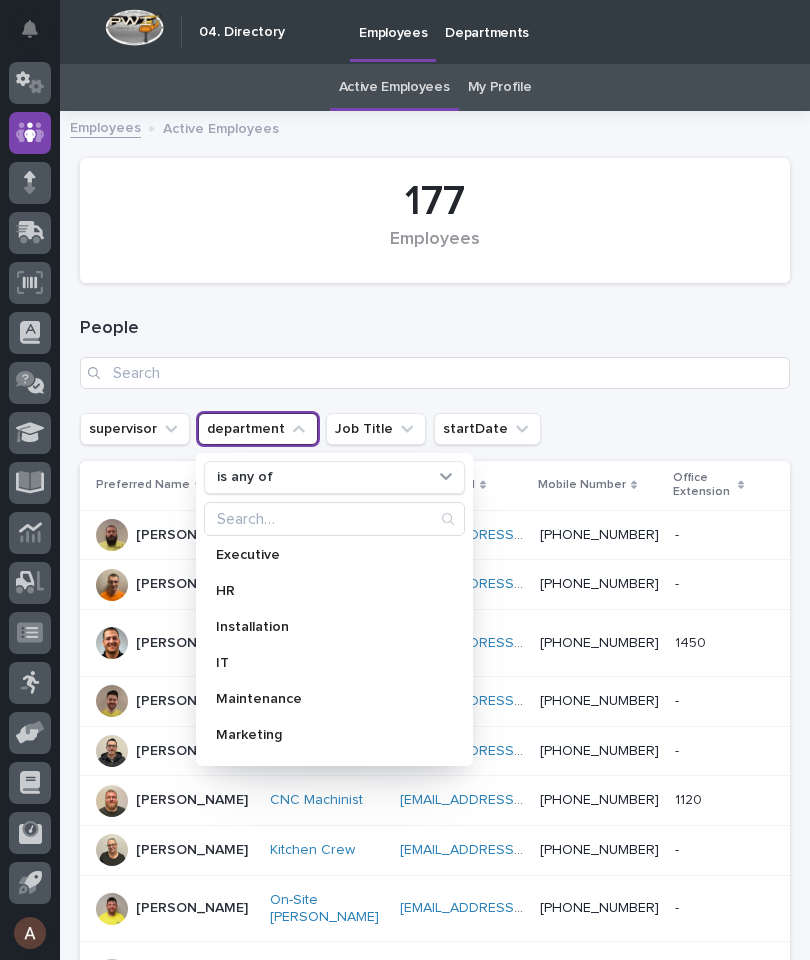 click on "IT" at bounding box center [334, 663] 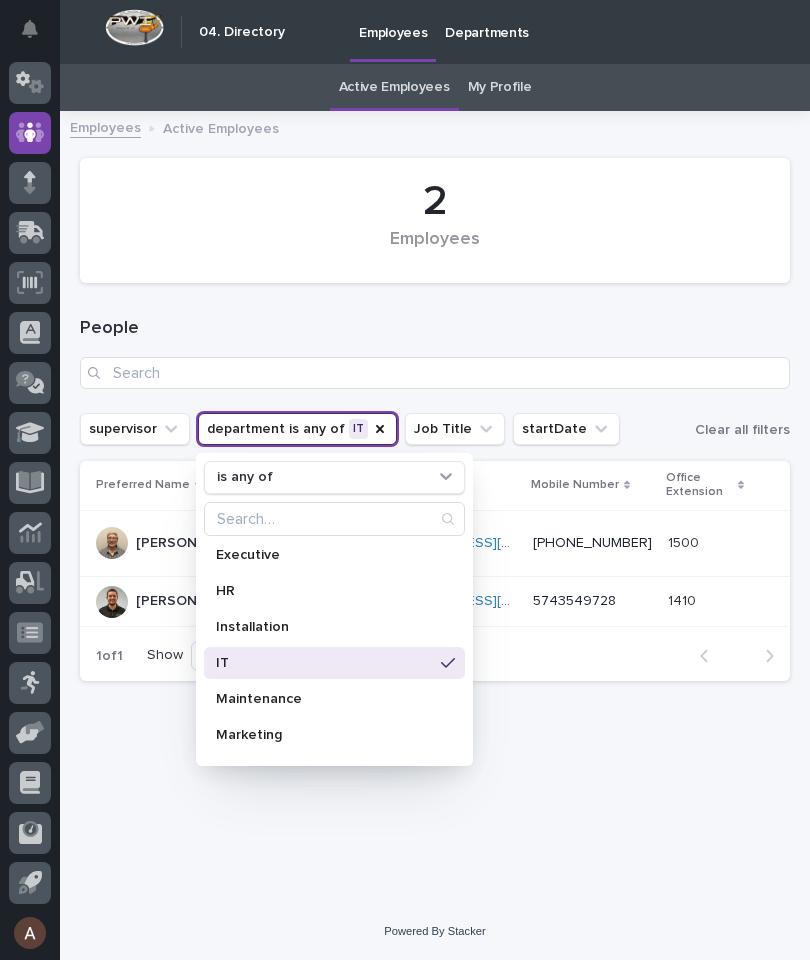 click 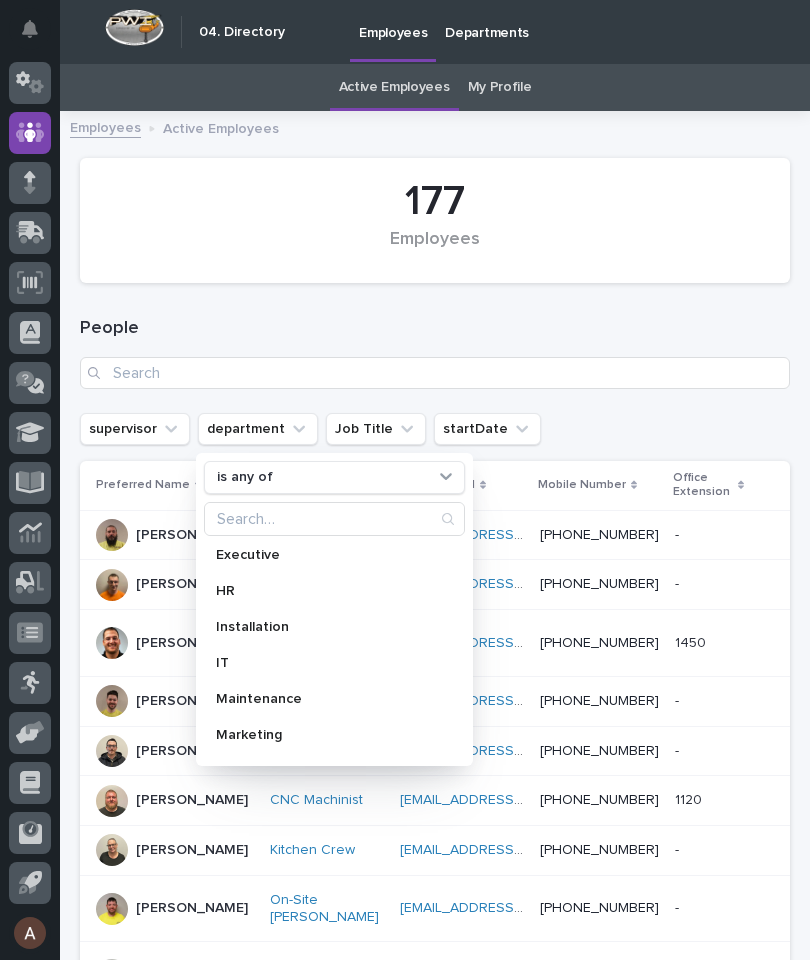 click 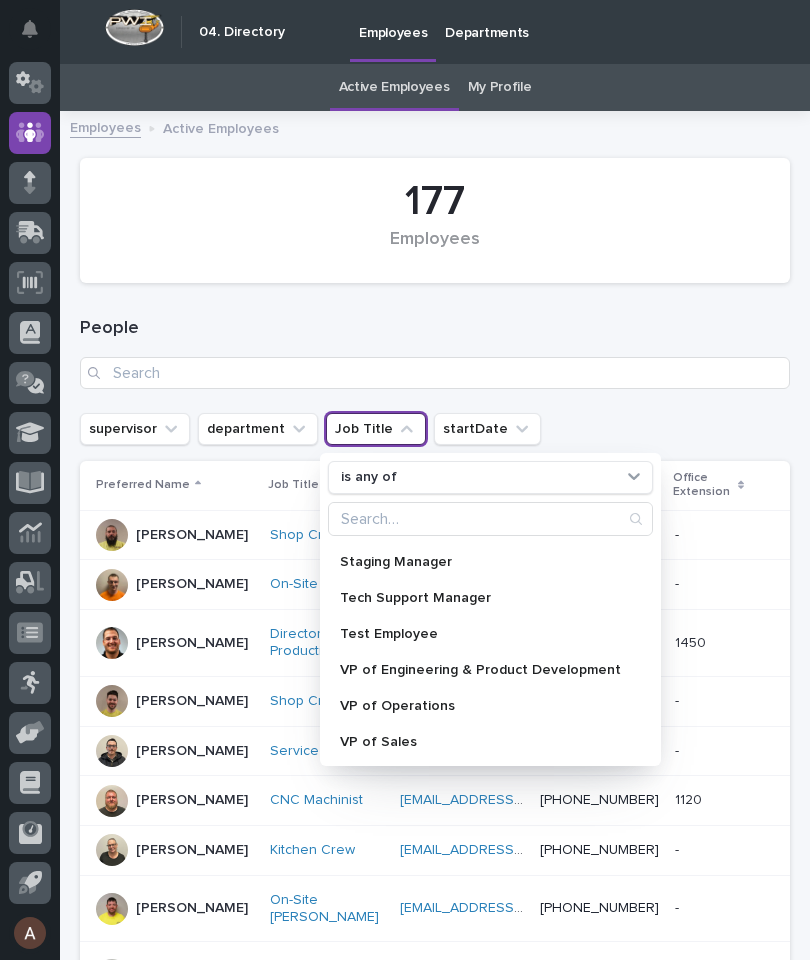 scroll, scrollTop: 1580, scrollLeft: 0, axis: vertical 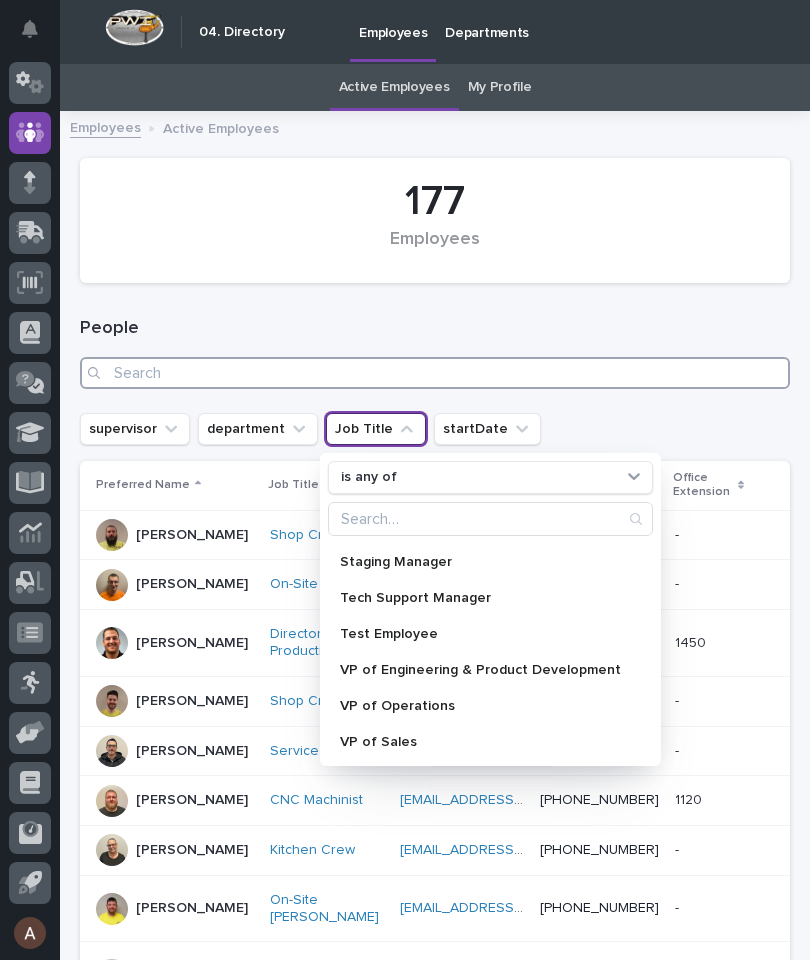 click at bounding box center [435, 373] 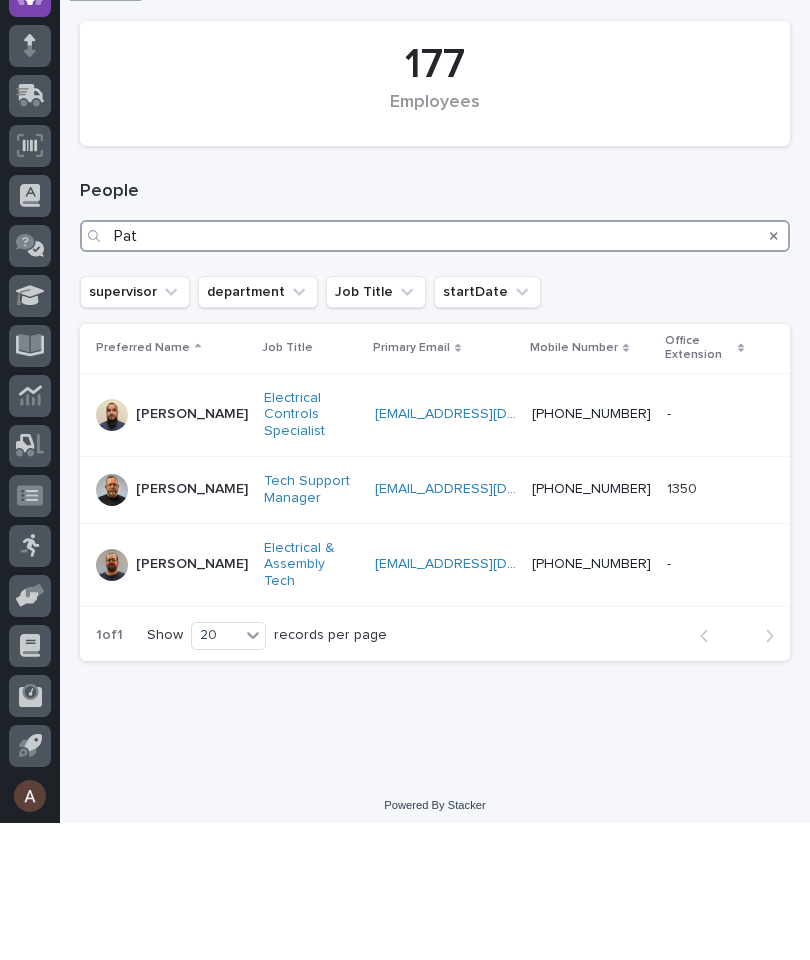 type on "Pat" 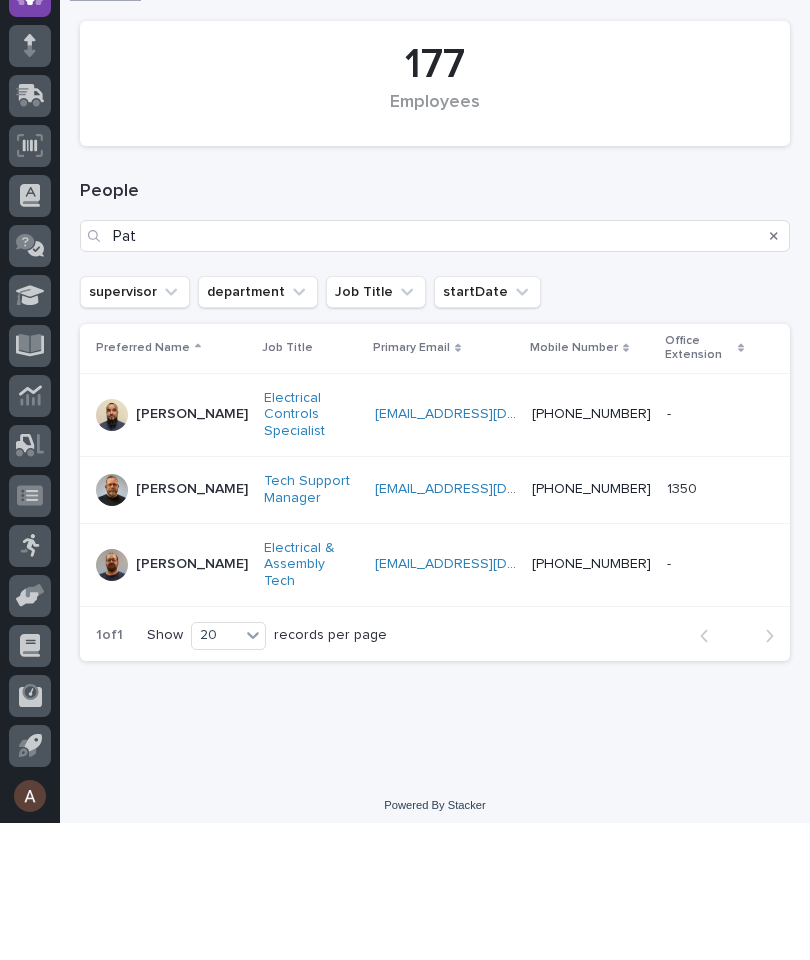 click at bounding box center [774, 373] 